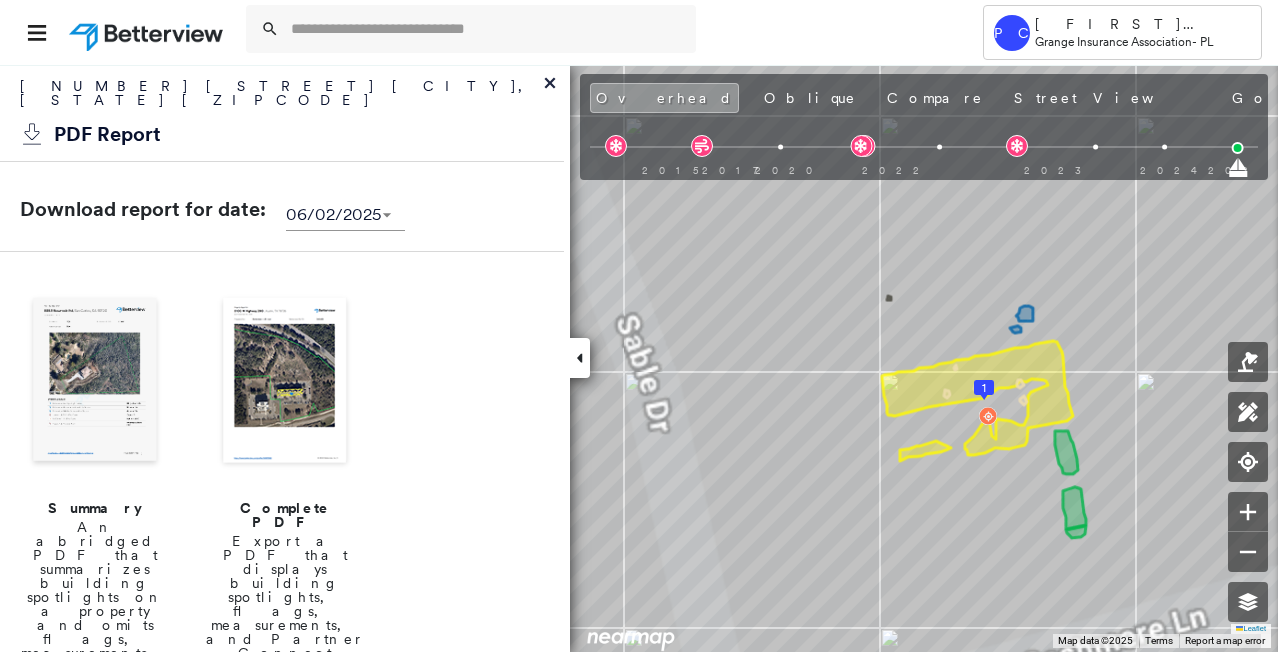 scroll, scrollTop: 0, scrollLeft: 0, axis: both 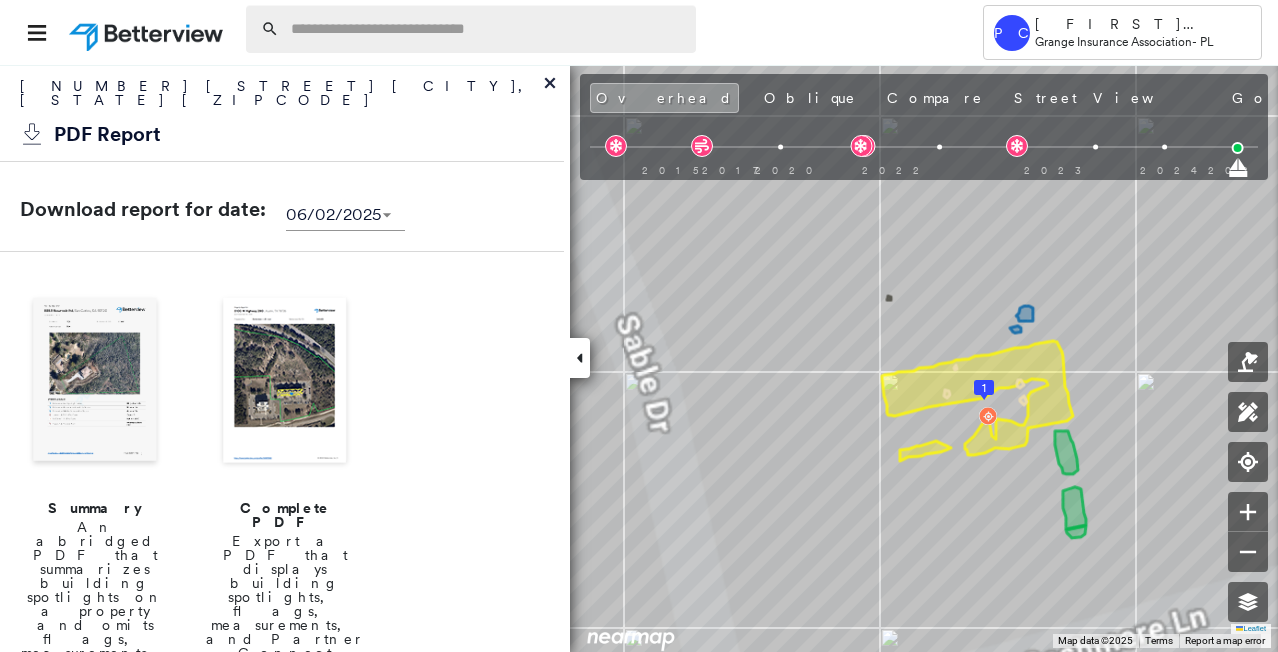 click at bounding box center [487, 29] 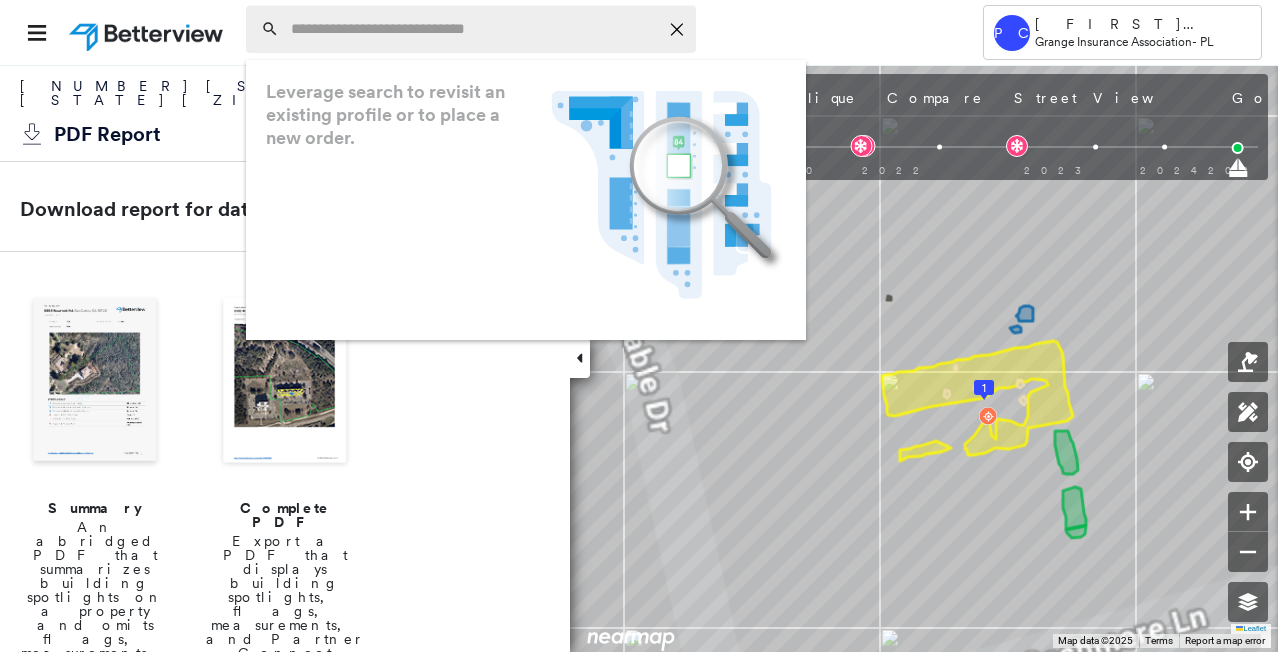 paste on "**********" 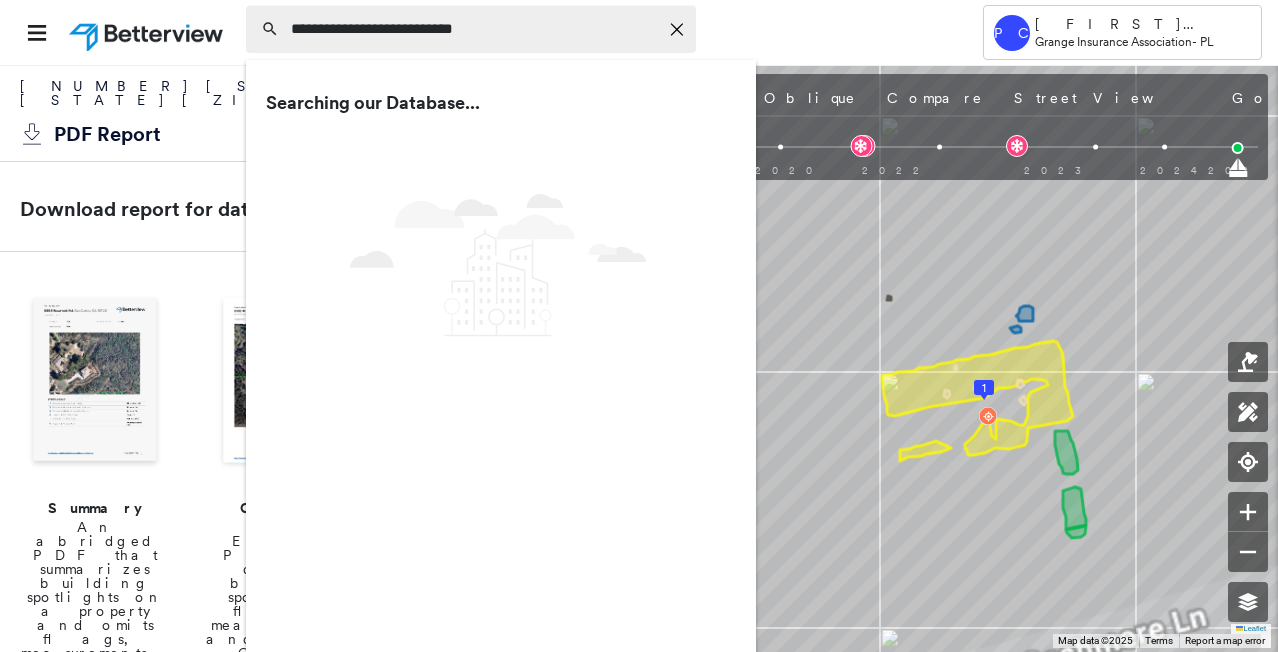 type on "**********" 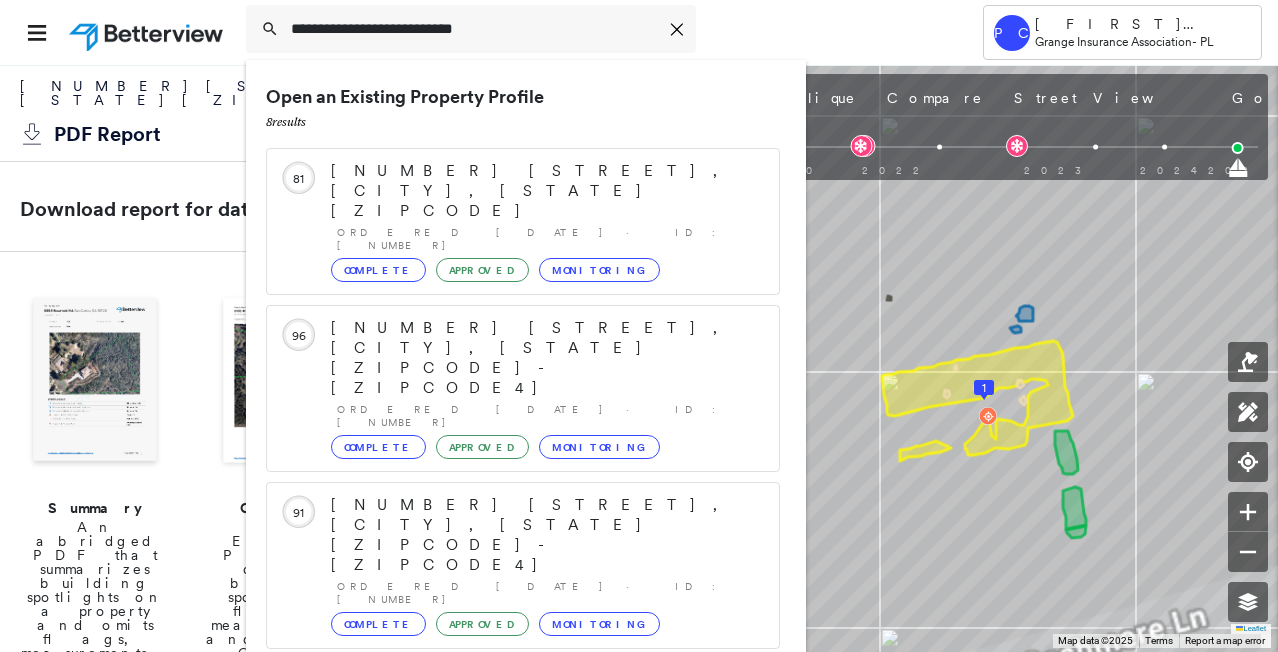 scroll, scrollTop: 212, scrollLeft: 0, axis: vertical 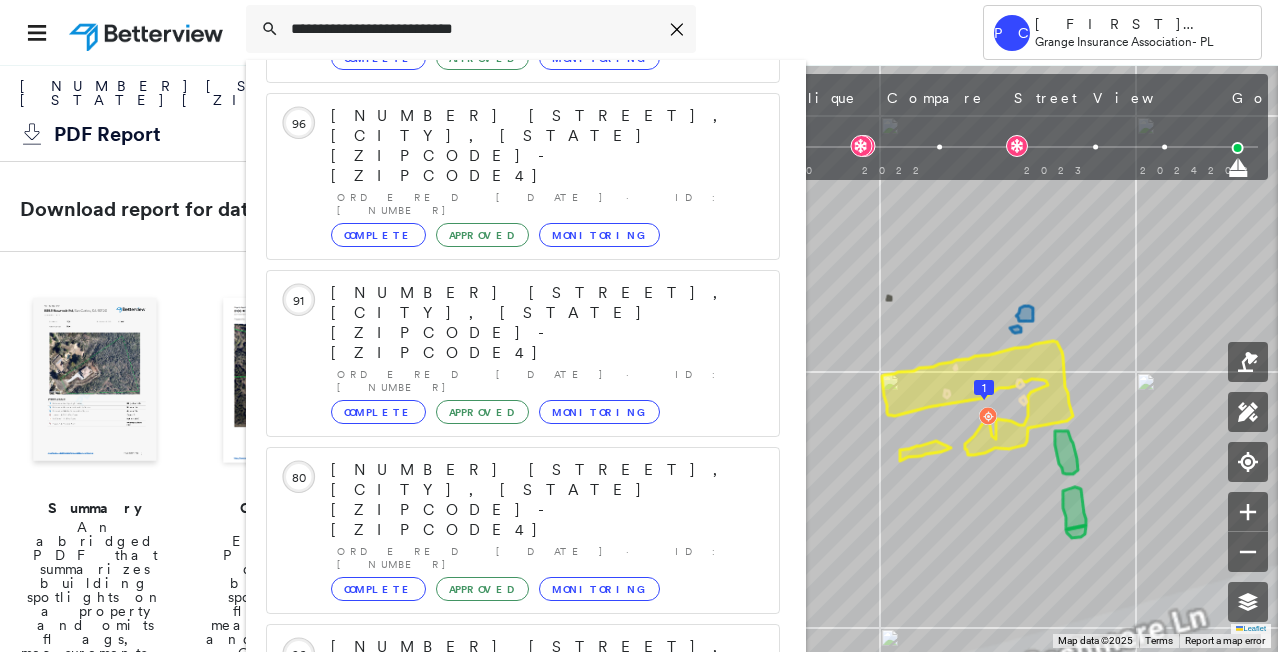 click on "[NUMBER] [STREET], [CITY], [STATE] [ZIPCODE]" at bounding box center [501, 959] 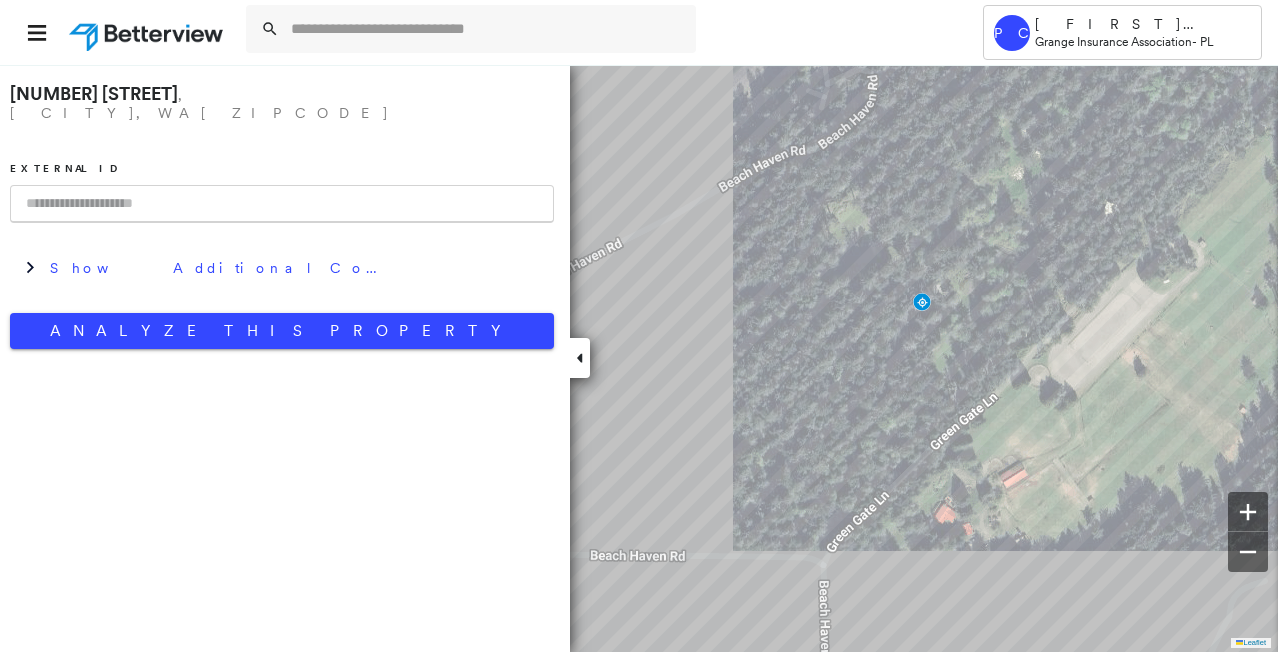 click at bounding box center [282, 204] 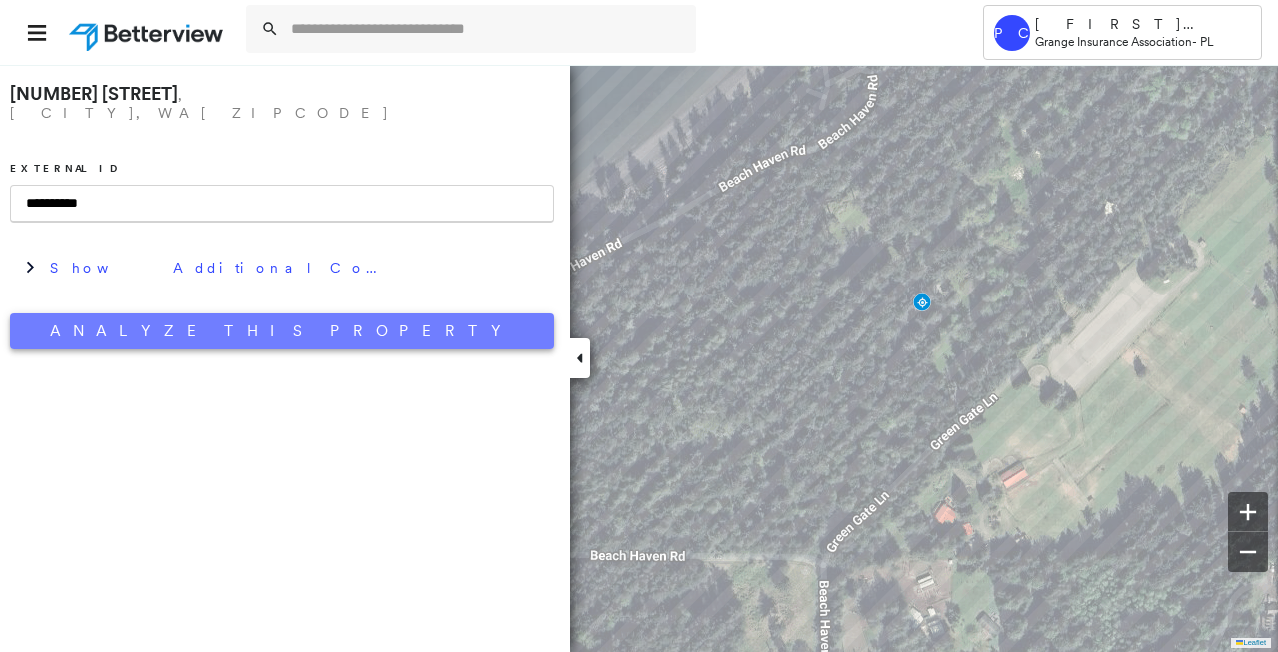 type on "**********" 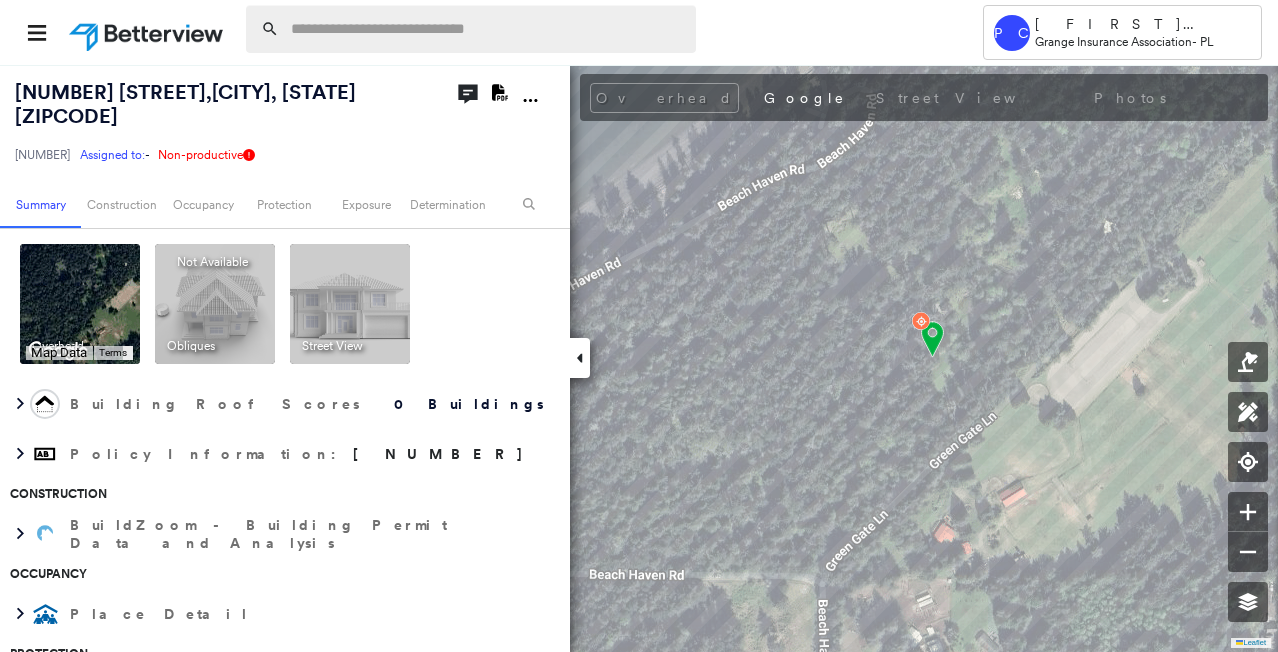 click at bounding box center [487, 29] 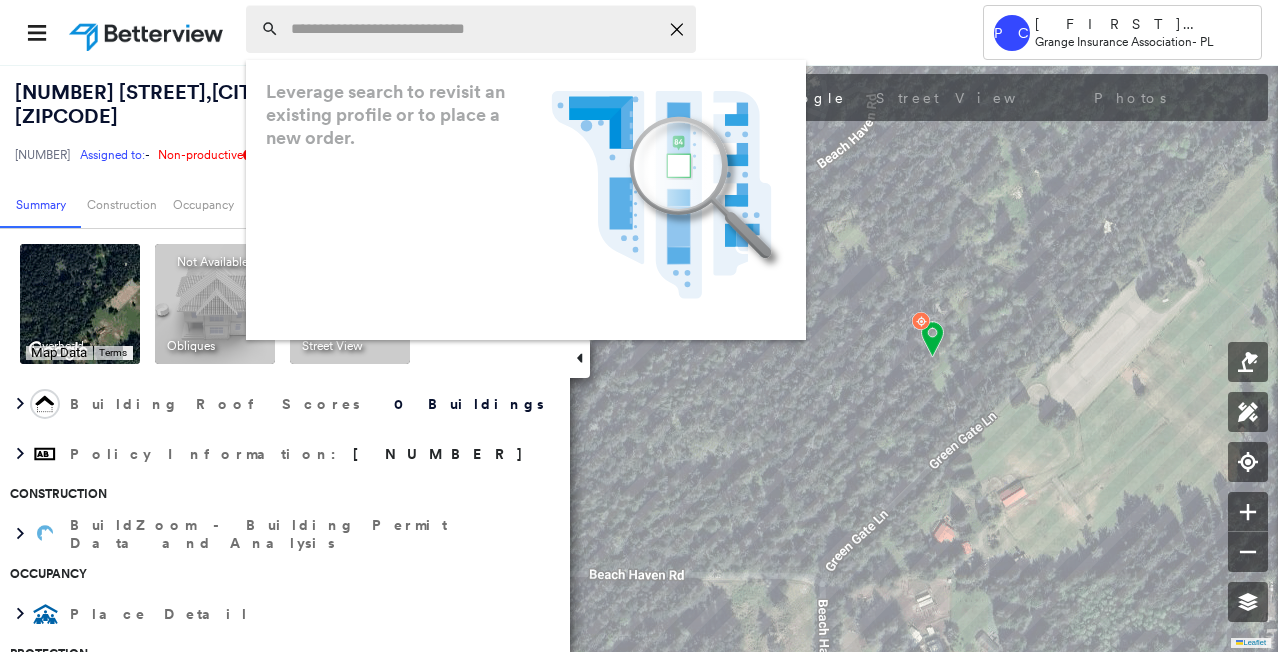 paste on "**********" 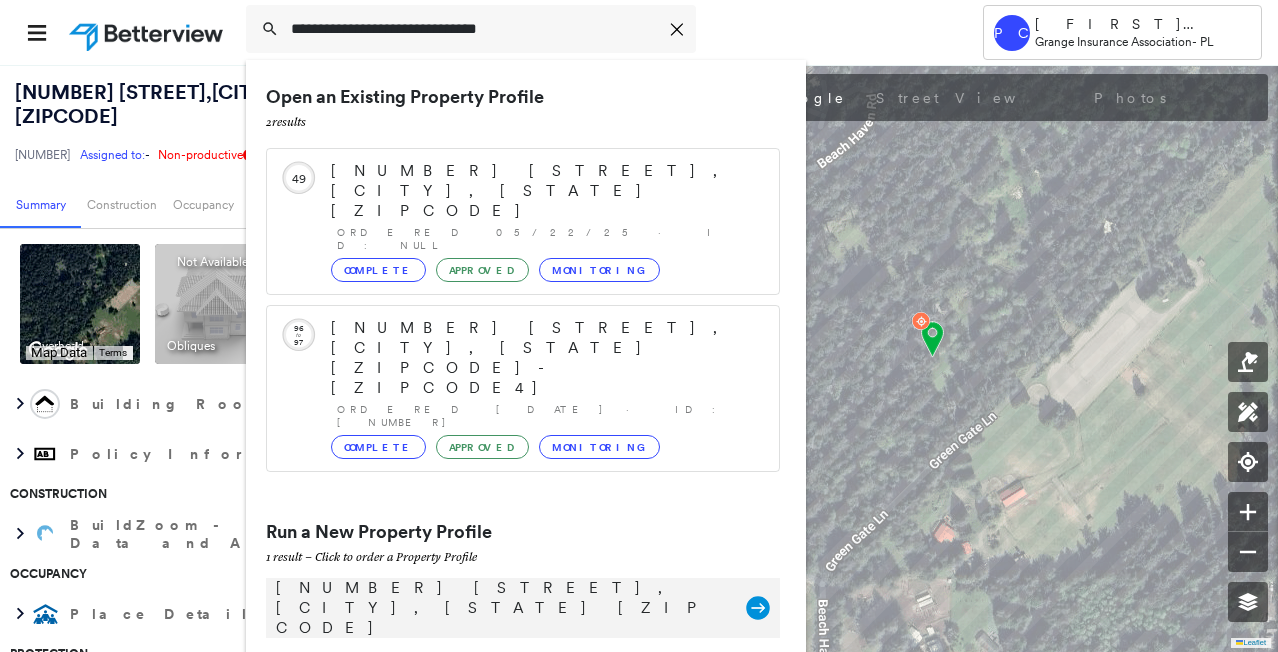 type on "**********" 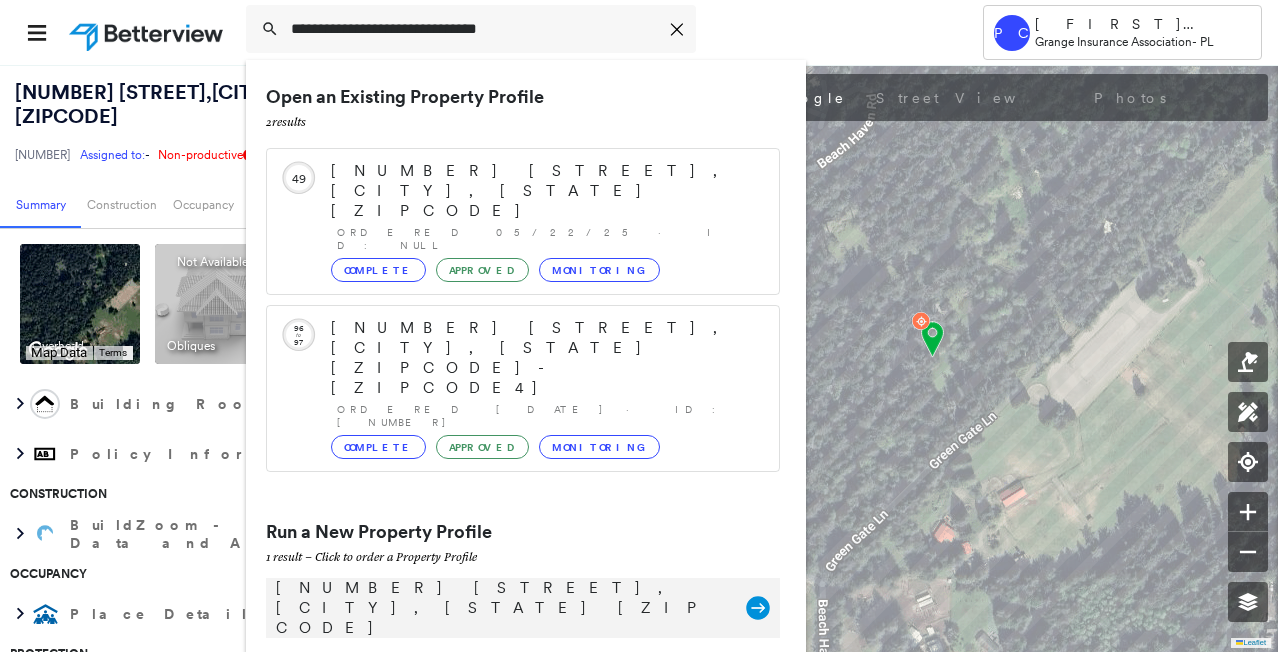 click on "[NUMBER] [STREET], [CITY], [STATE] [ZIPCODE] Group Created with Sketch." at bounding box center [523, 608] 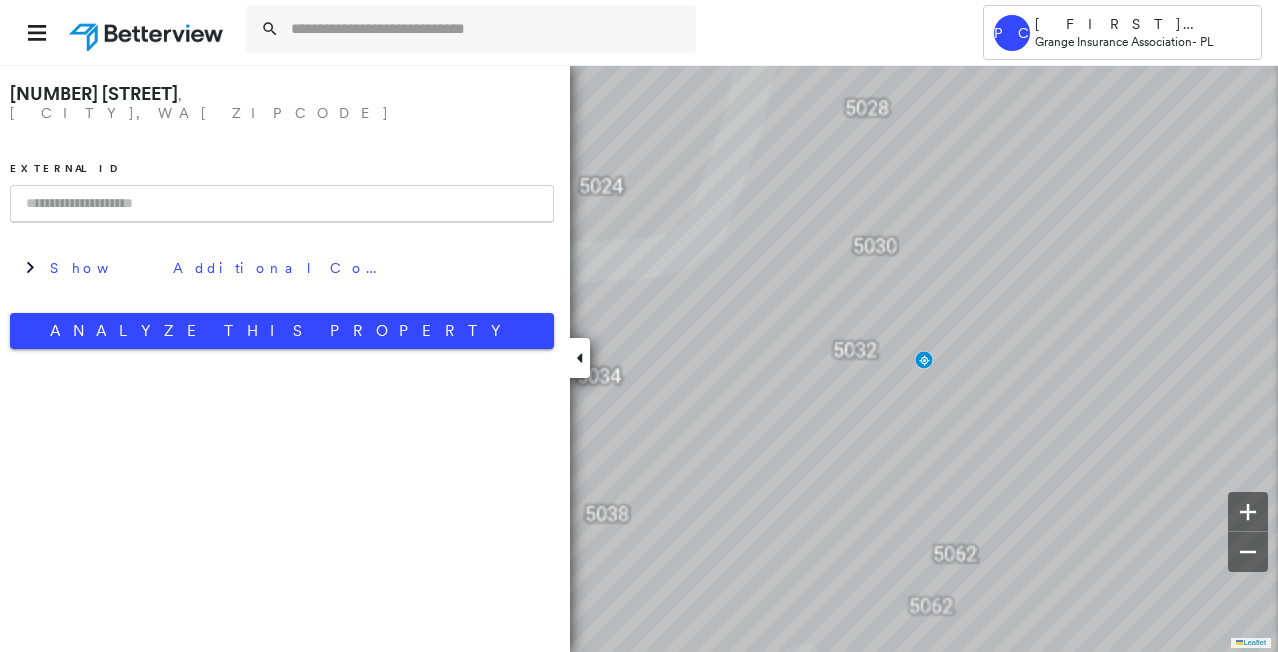 click at bounding box center (282, 204) 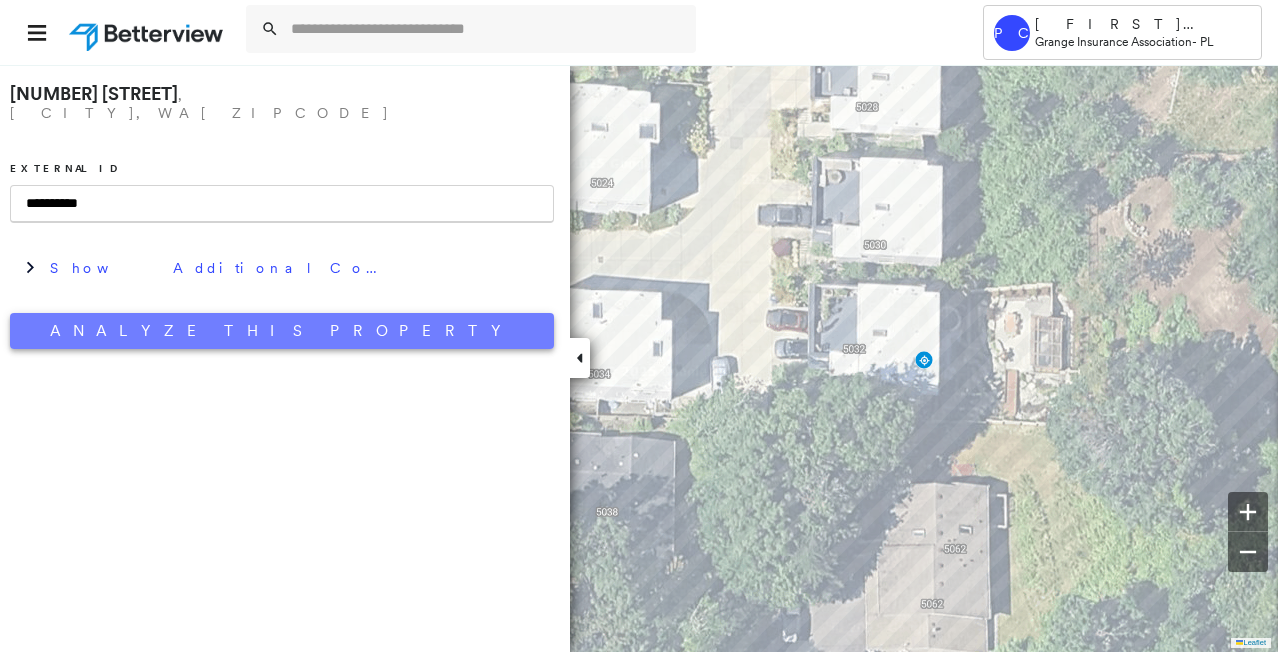 type on "**********" 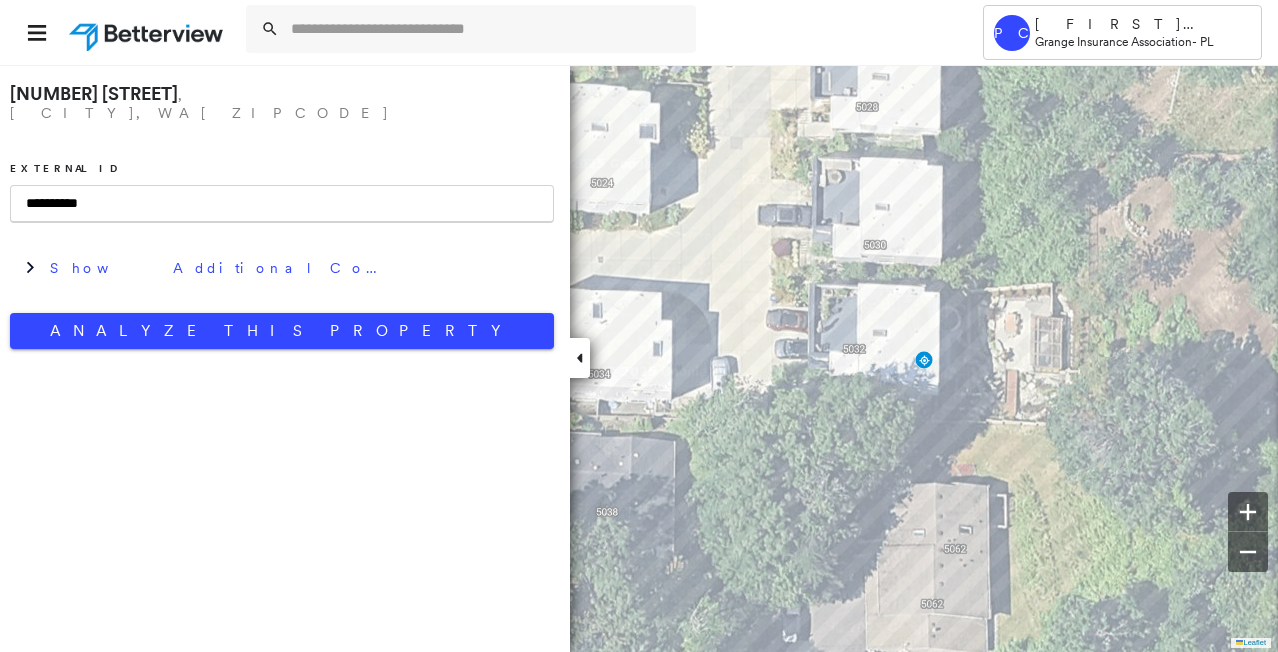 drag, startPoint x: 287, startPoint y: 312, endPoint x: 40, endPoint y: 379, distance: 255.92577 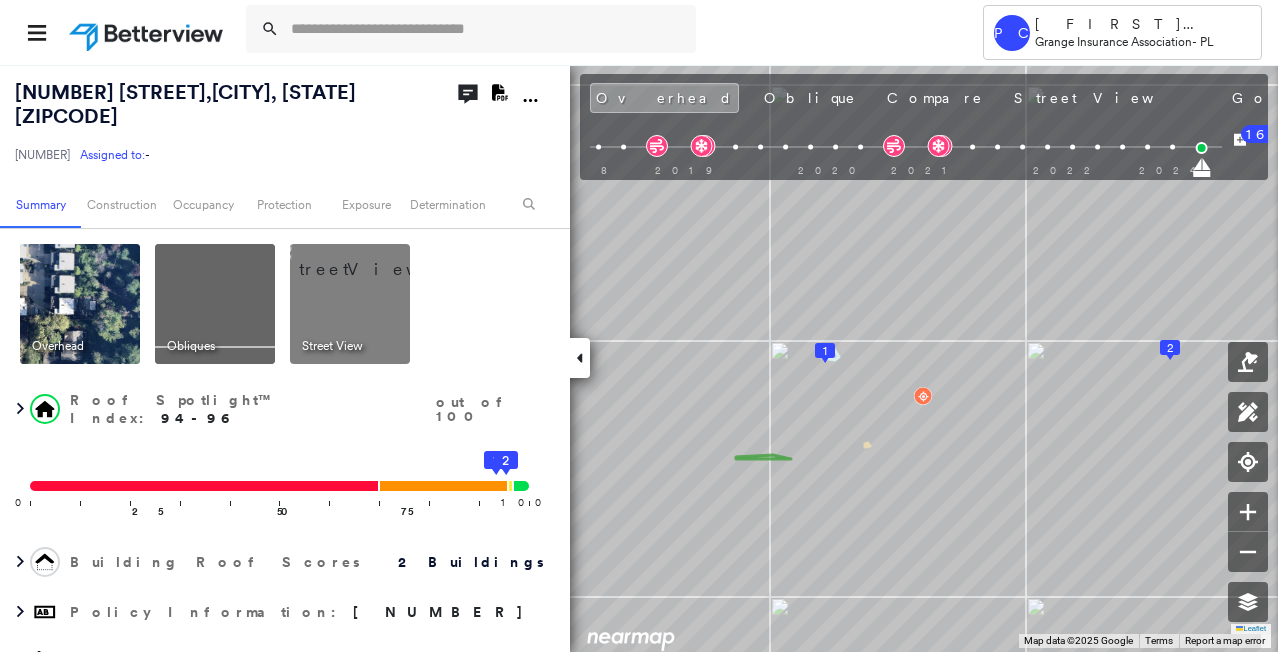 click 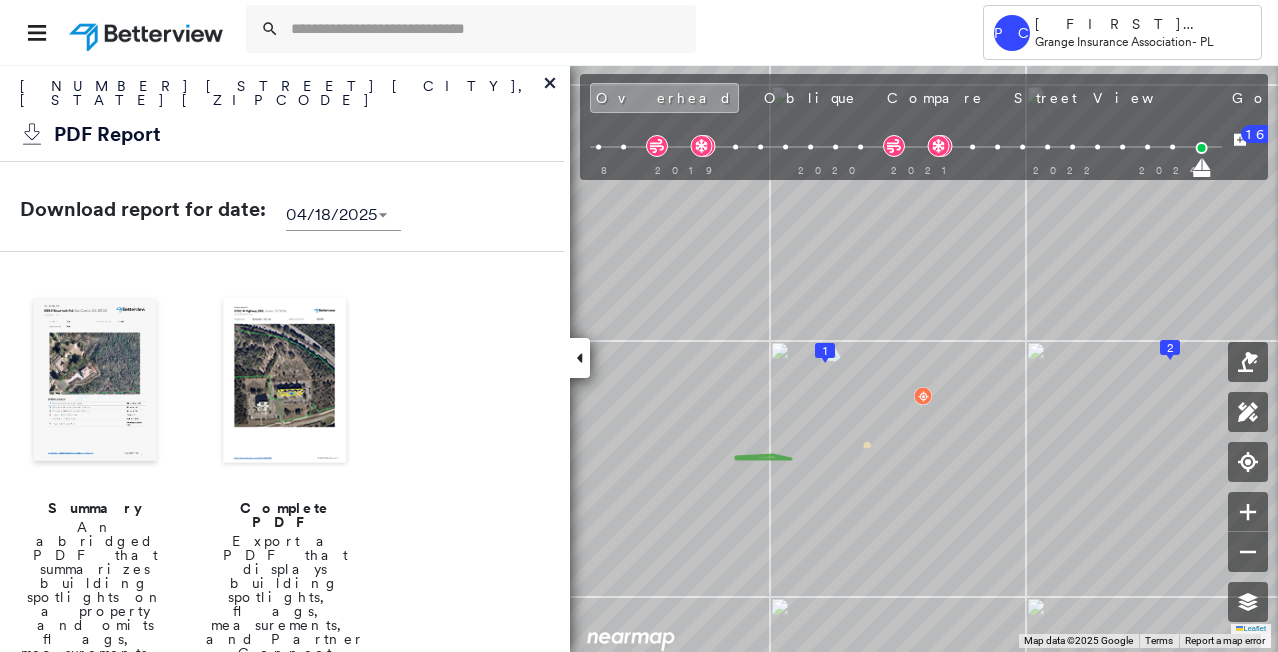 click at bounding box center (95, 382) 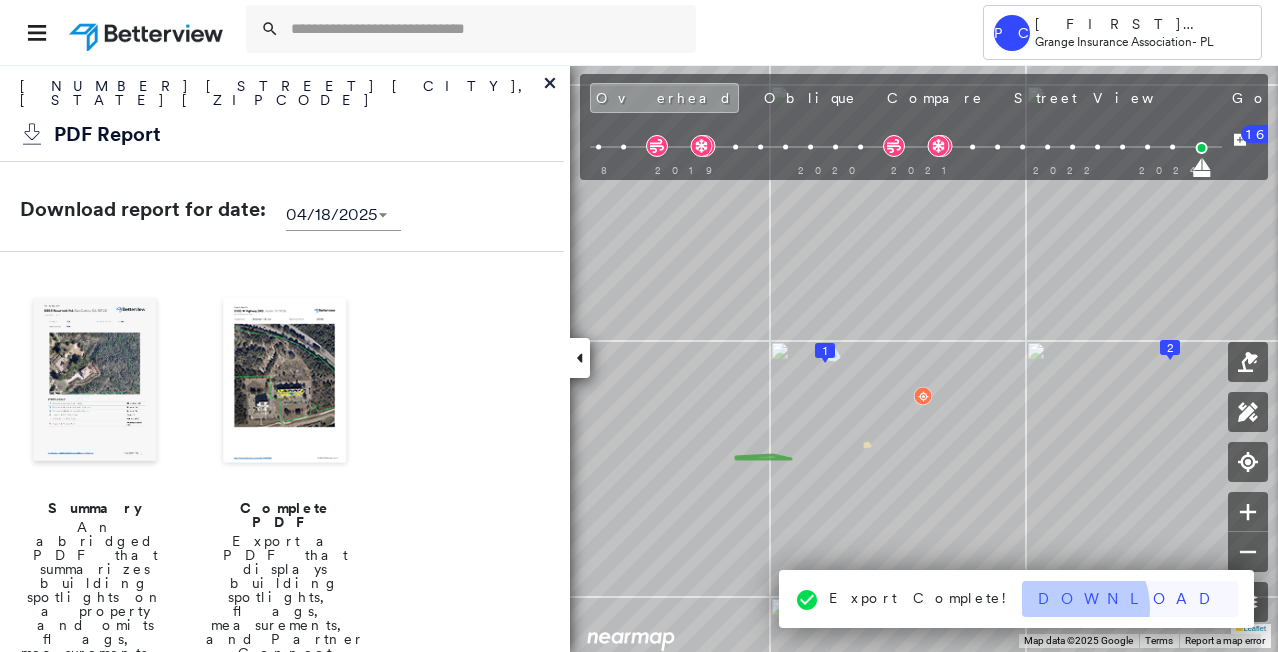 click on "Download" at bounding box center (1130, 599) 